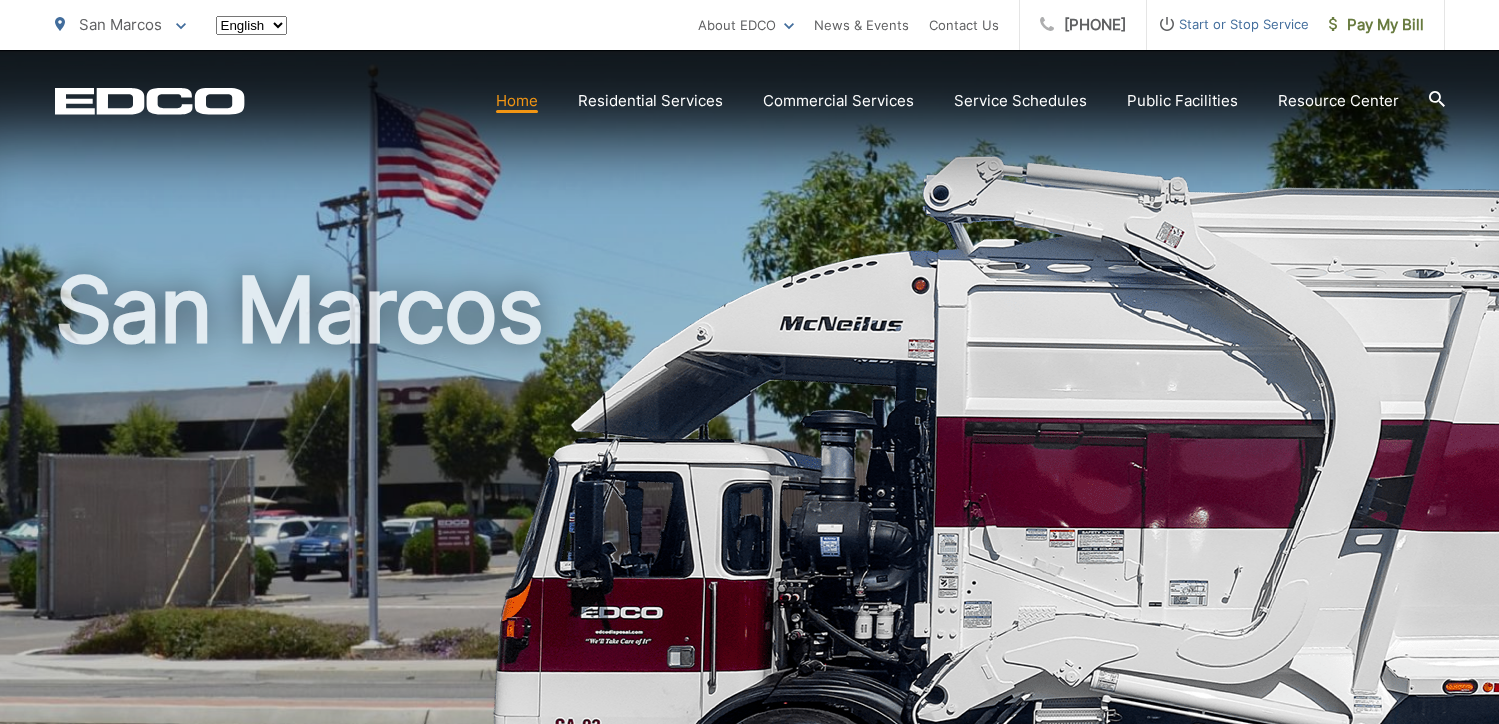 scroll, scrollTop: 0, scrollLeft: 0, axis: both 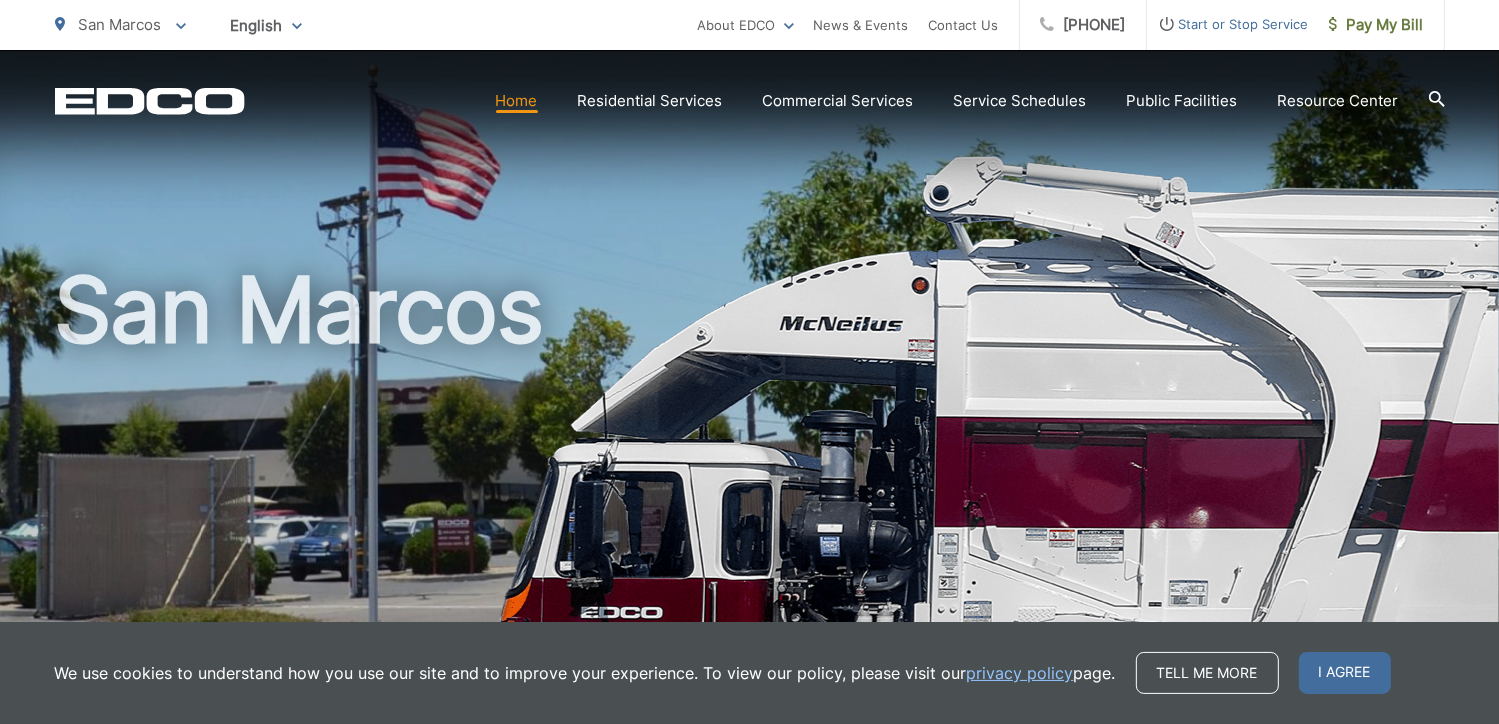 click on "Home" at bounding box center (517, 101) 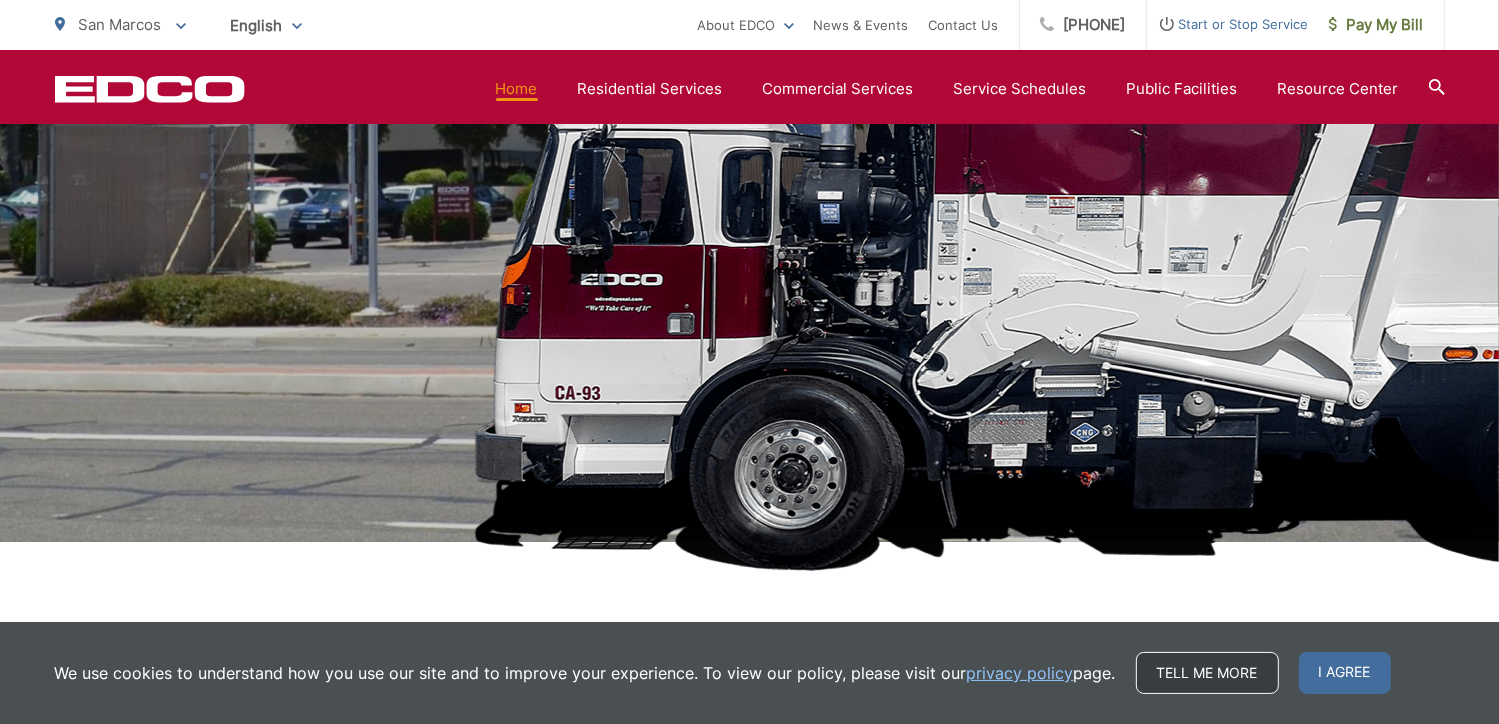scroll, scrollTop: 555, scrollLeft: 0, axis: vertical 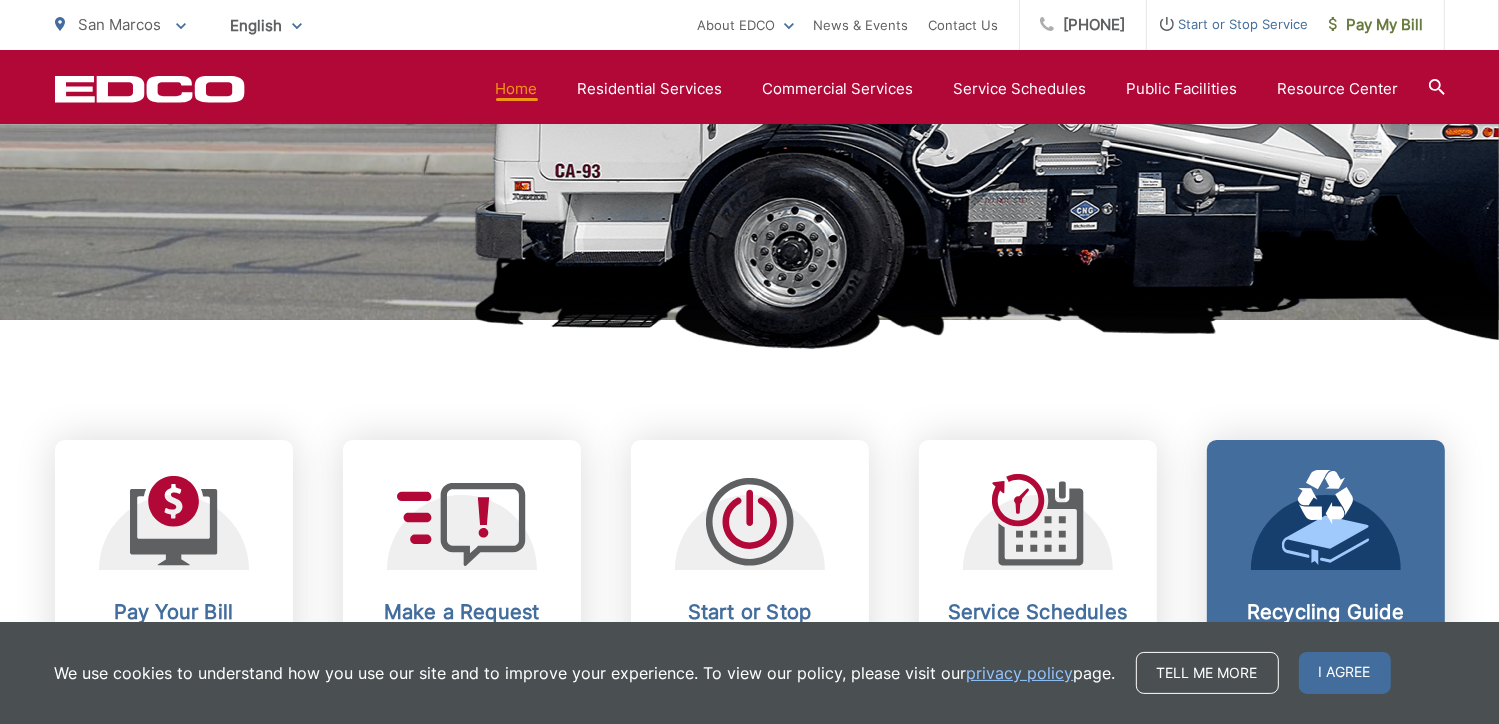 click on "I agree" at bounding box center (1345, 673) 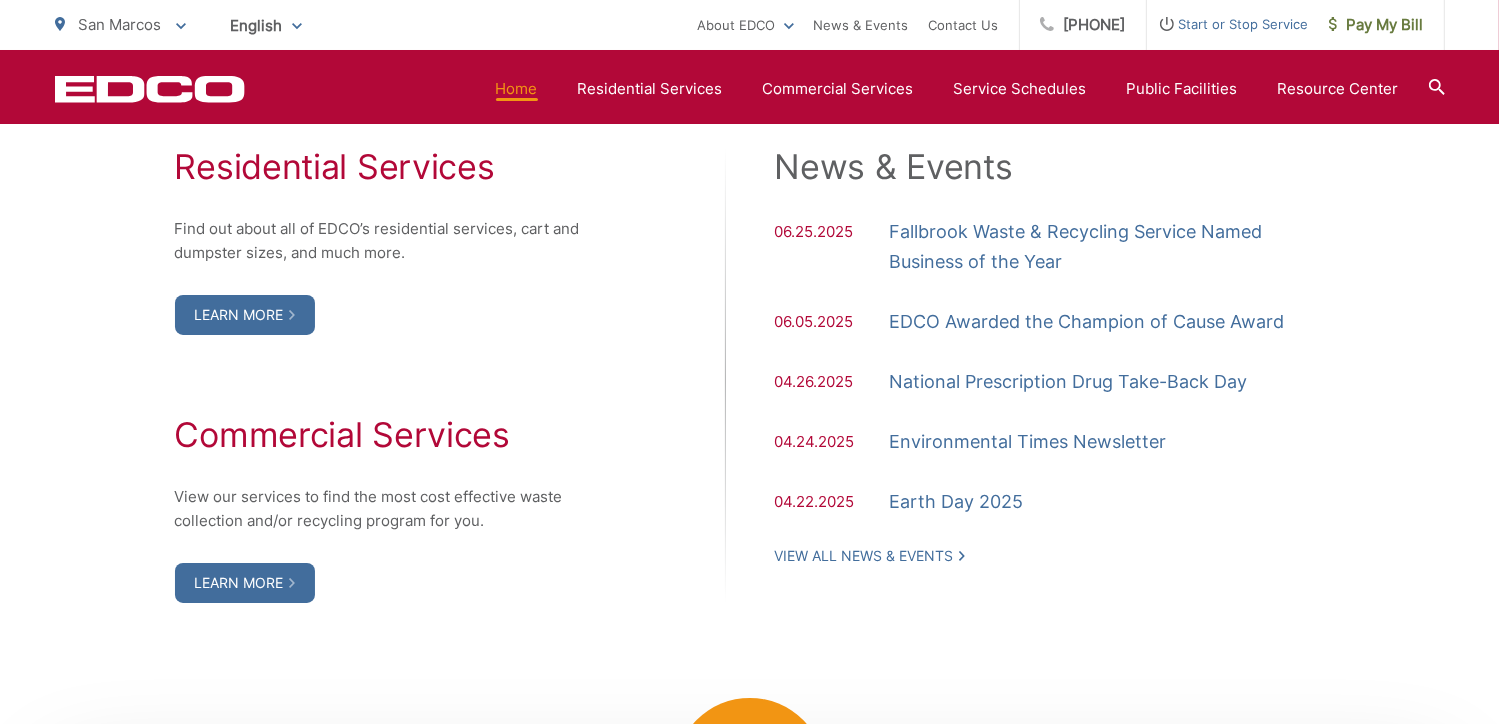 scroll, scrollTop: 1555, scrollLeft: 0, axis: vertical 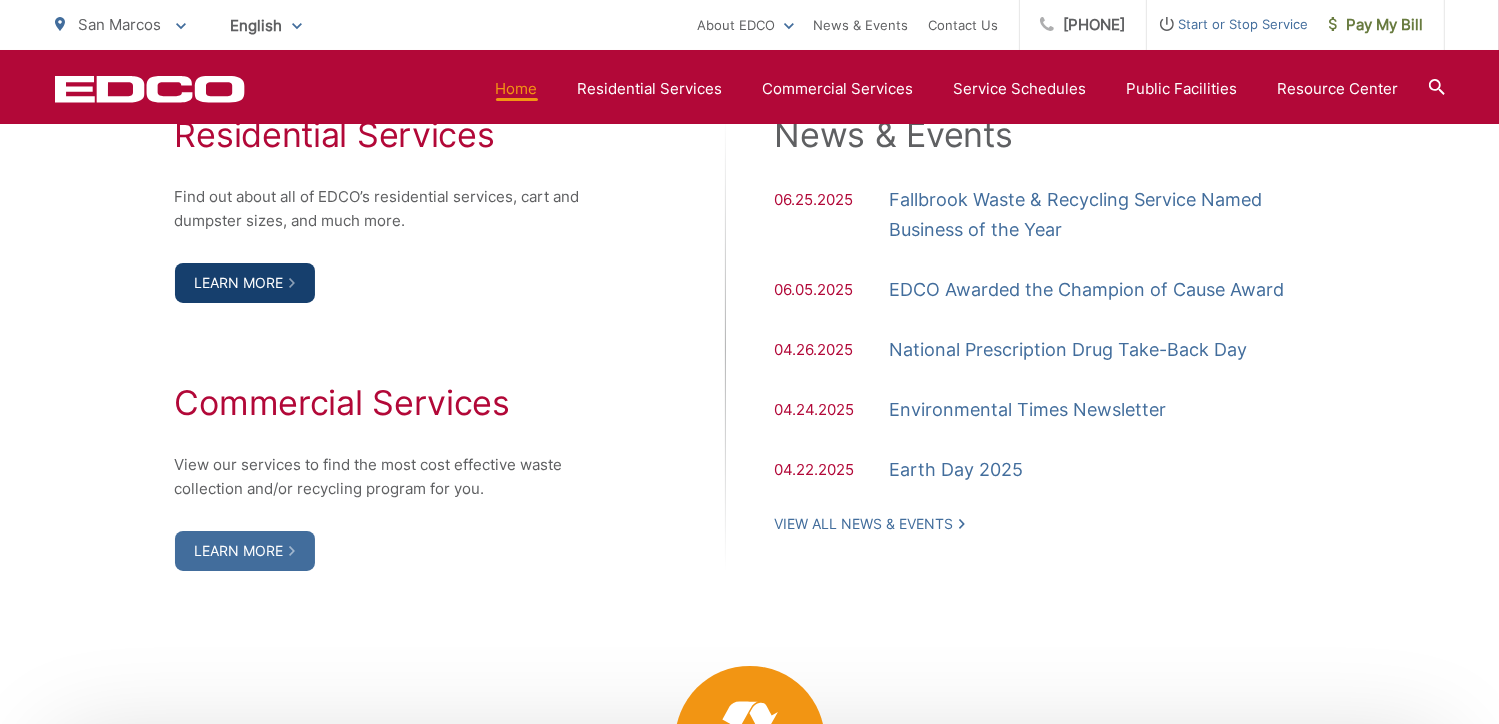 click on "Learn More" at bounding box center [245, 283] 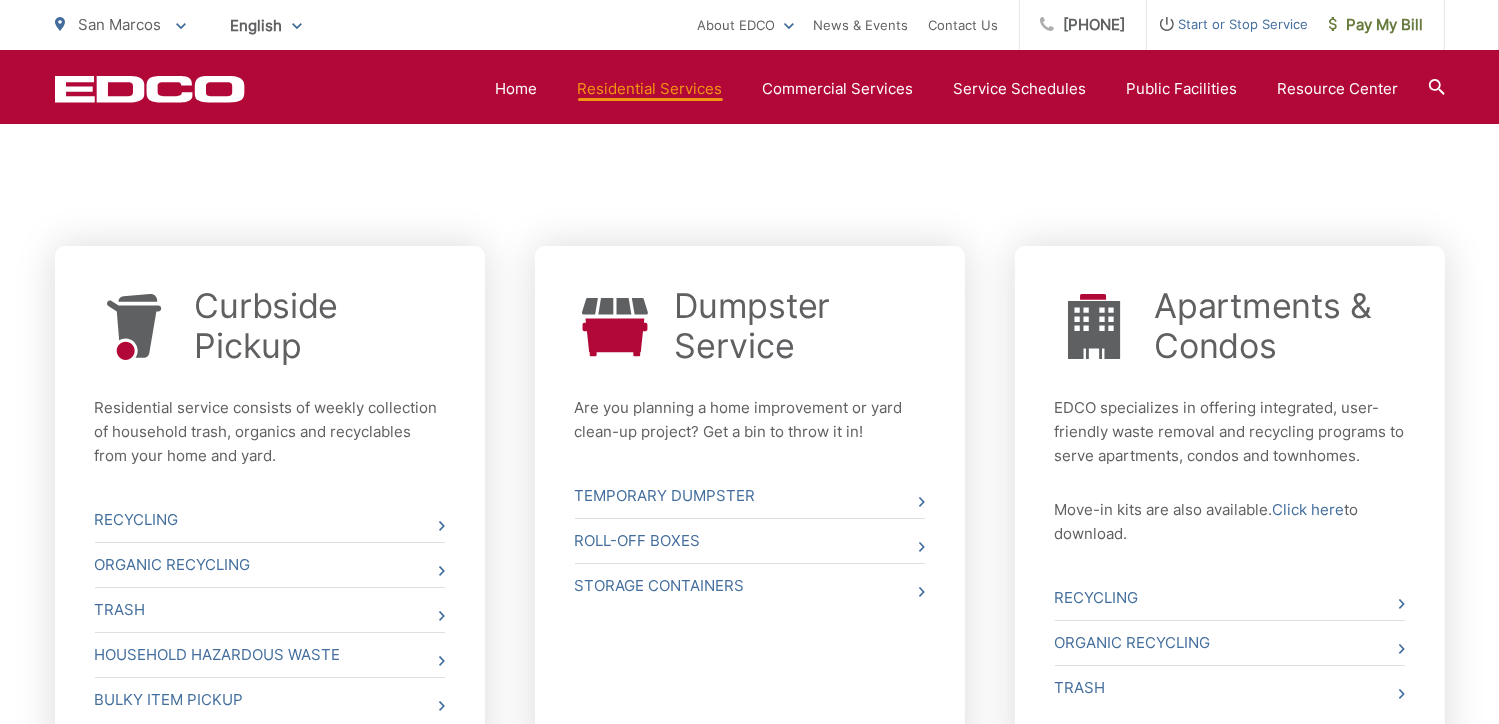 scroll, scrollTop: 777, scrollLeft: 0, axis: vertical 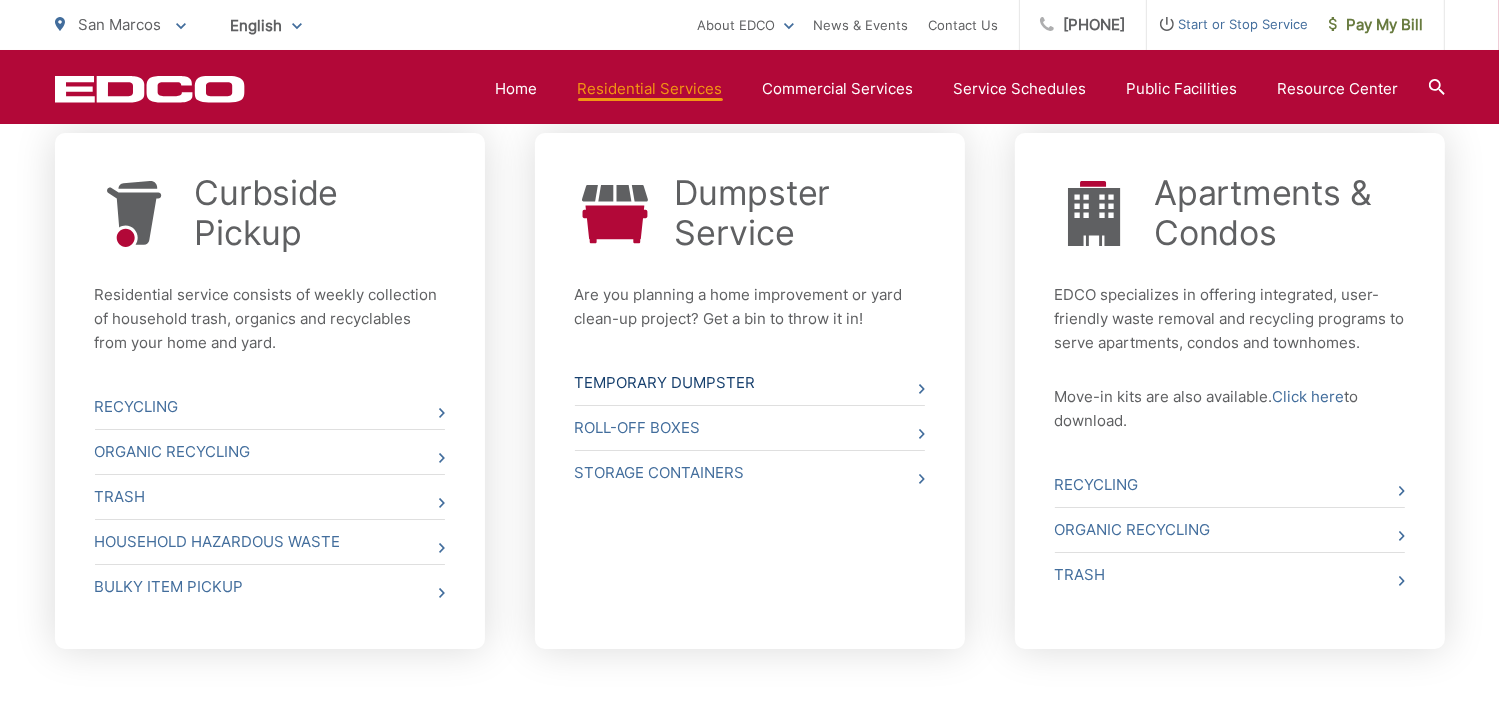 click 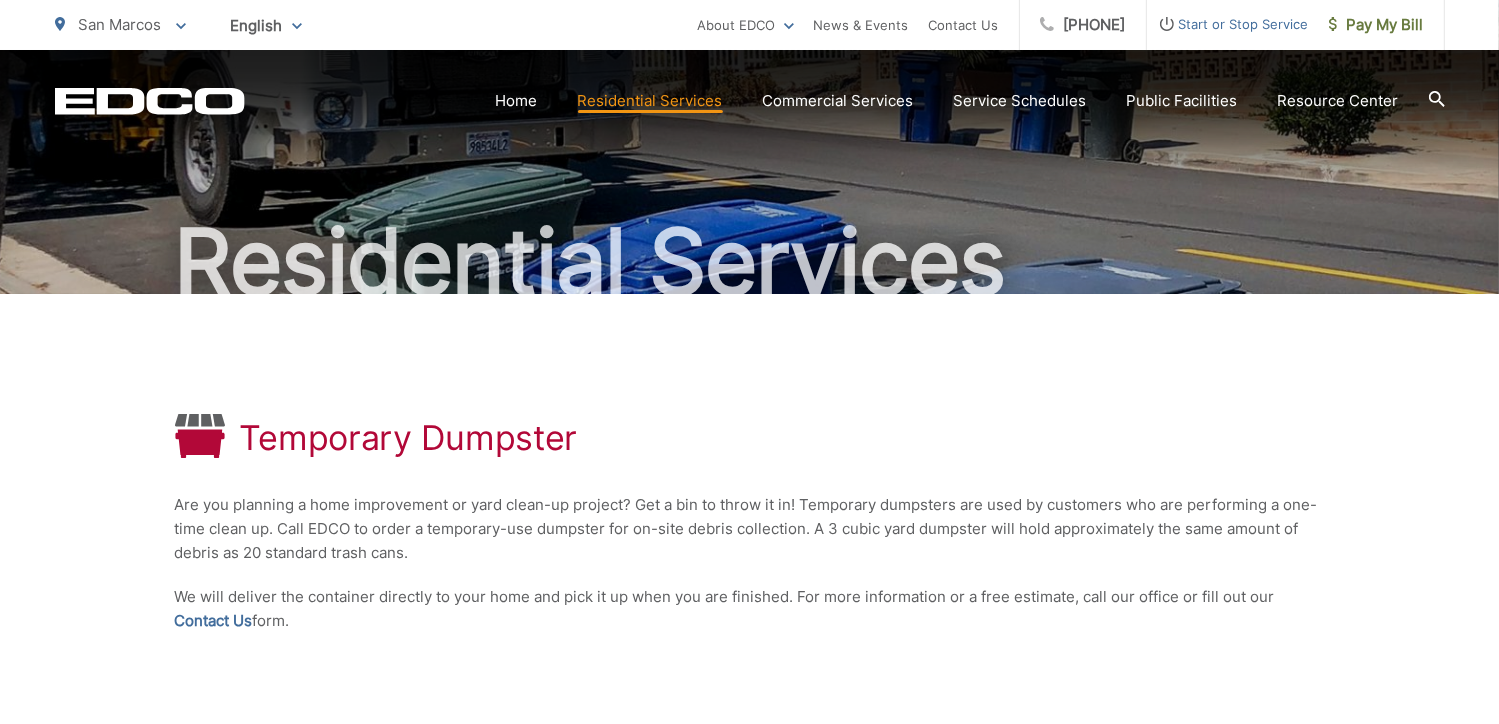scroll, scrollTop: 0, scrollLeft: 0, axis: both 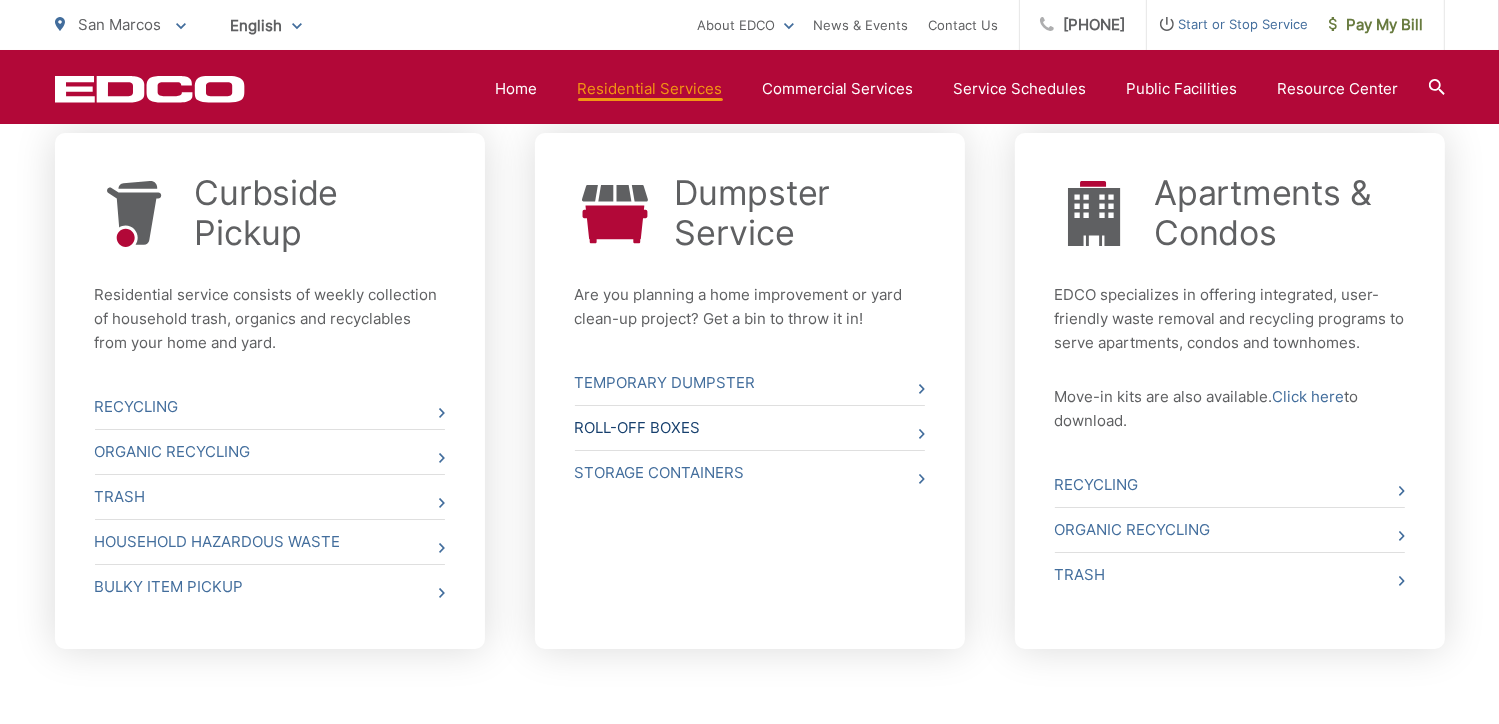 click on "Roll-Off Boxes" at bounding box center [750, 428] 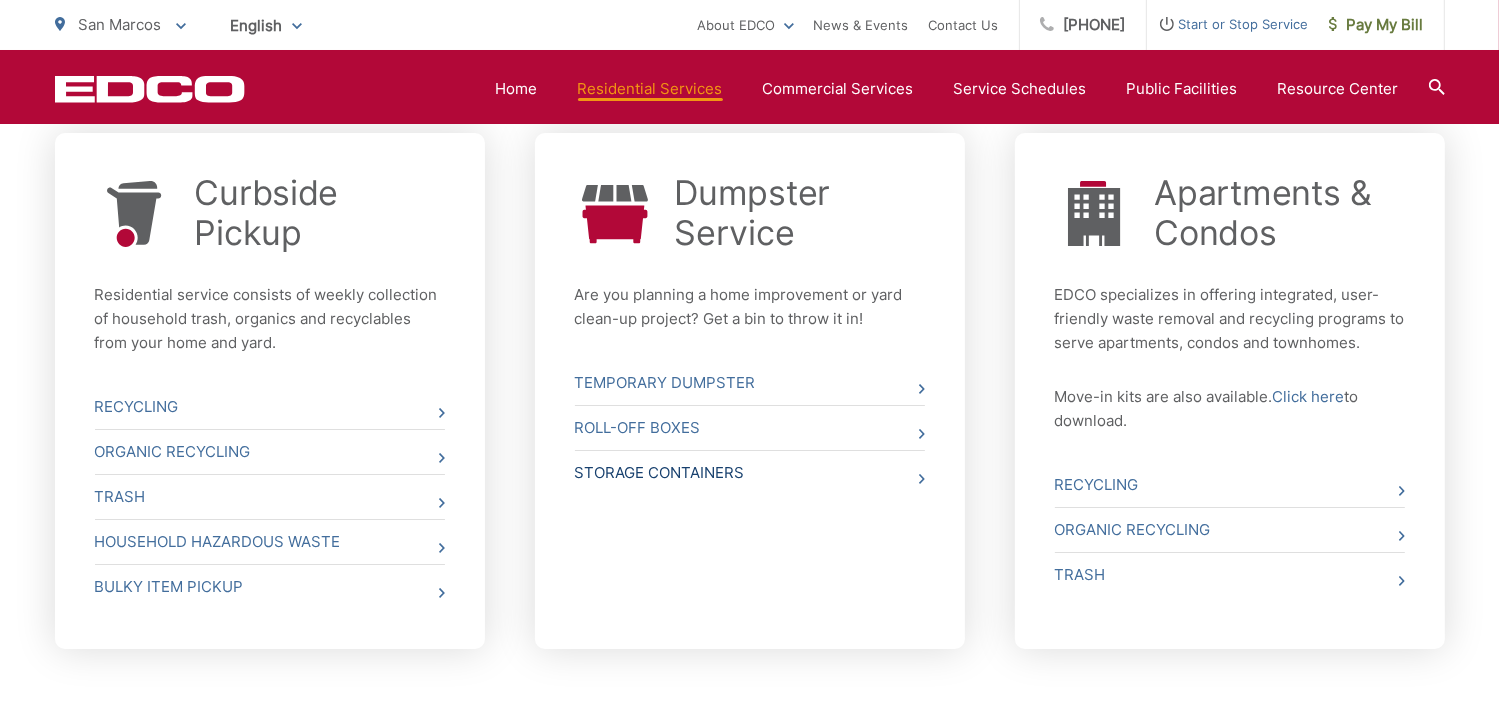 click on "Storage Containers" at bounding box center (750, 473) 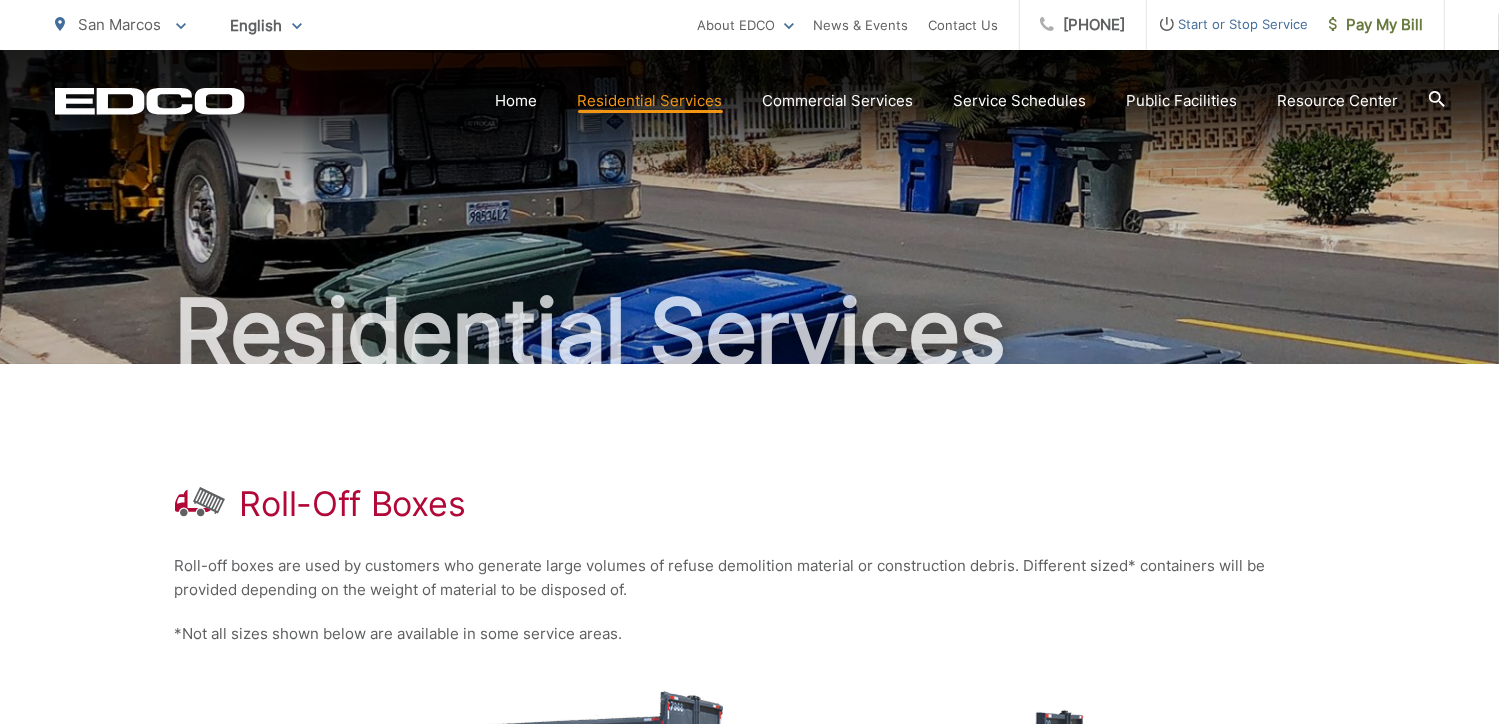 scroll, scrollTop: 0, scrollLeft: 0, axis: both 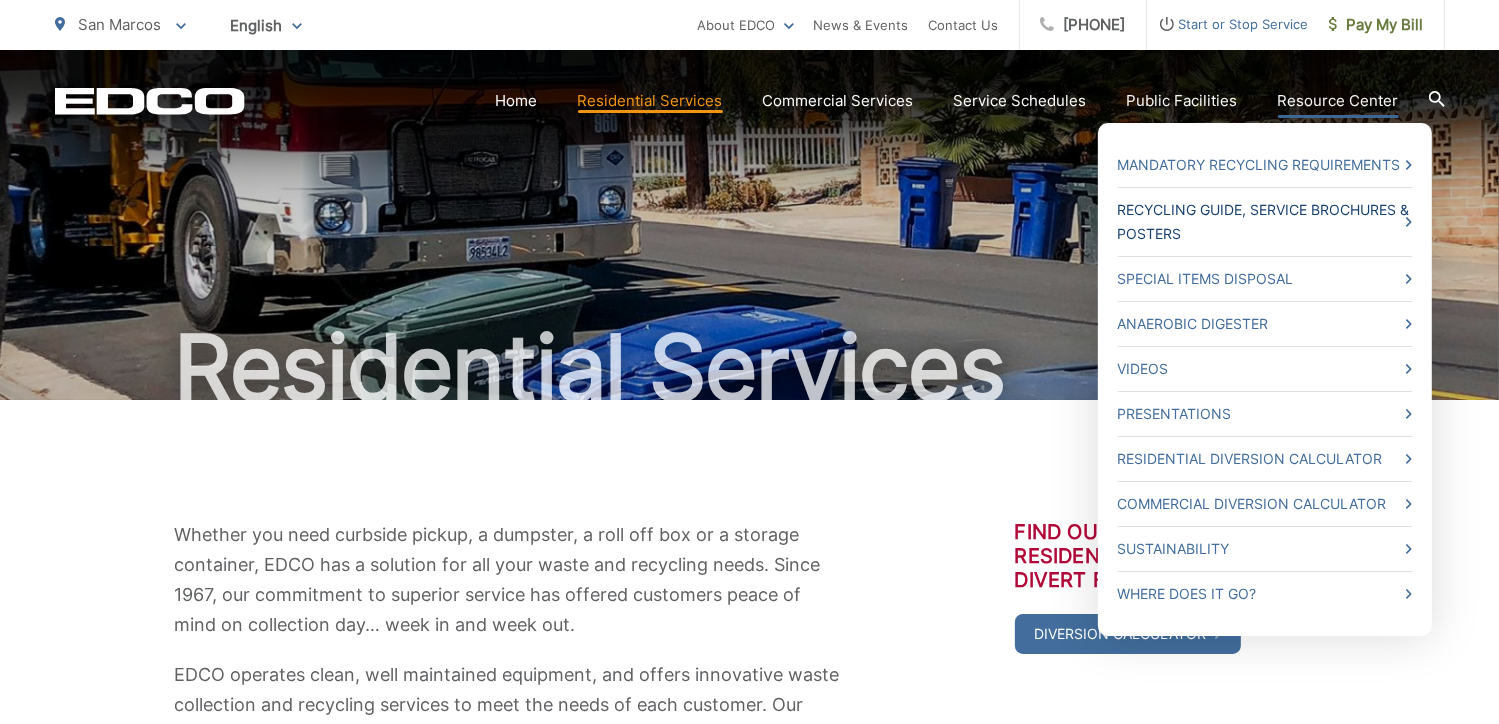 click on "Recycling Guide, Service Brochures & Posters" at bounding box center [1265, 222] 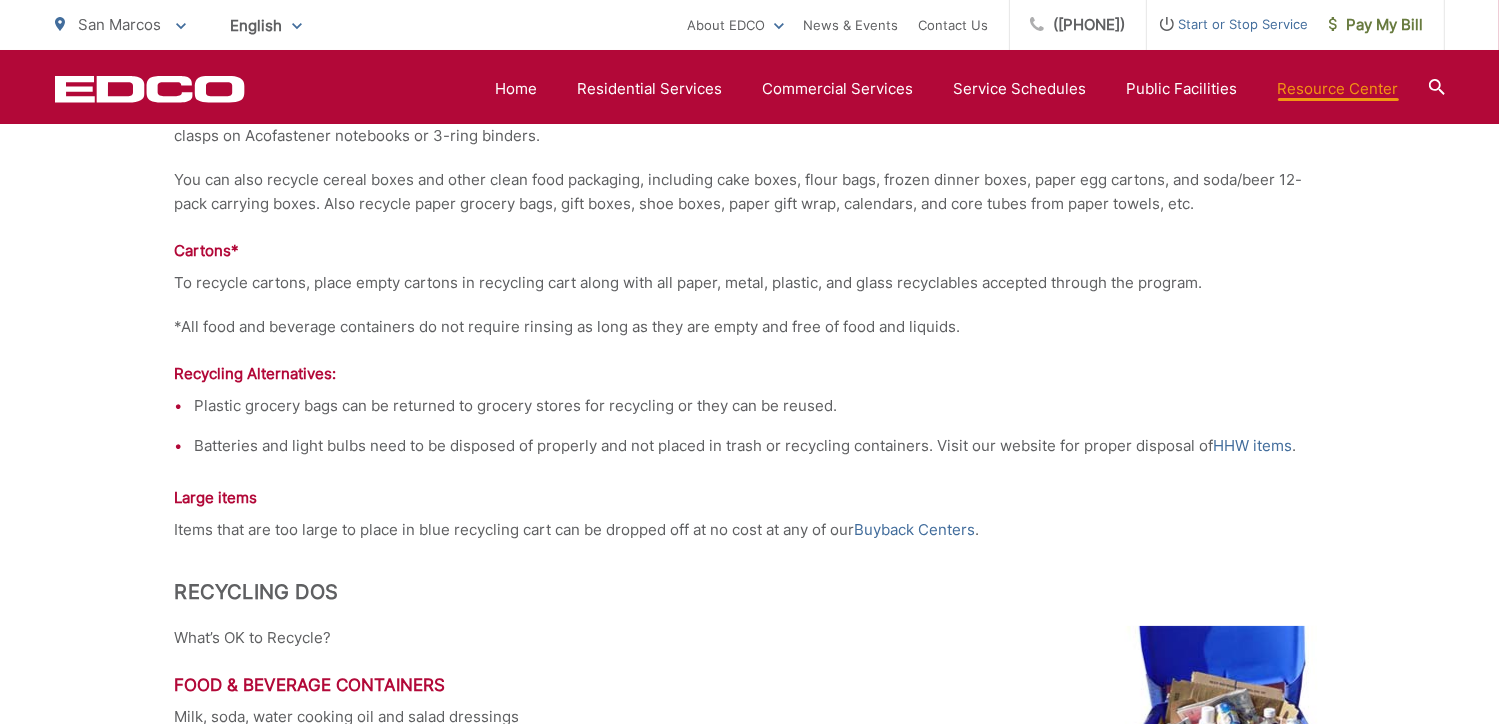scroll, scrollTop: 2497, scrollLeft: 0, axis: vertical 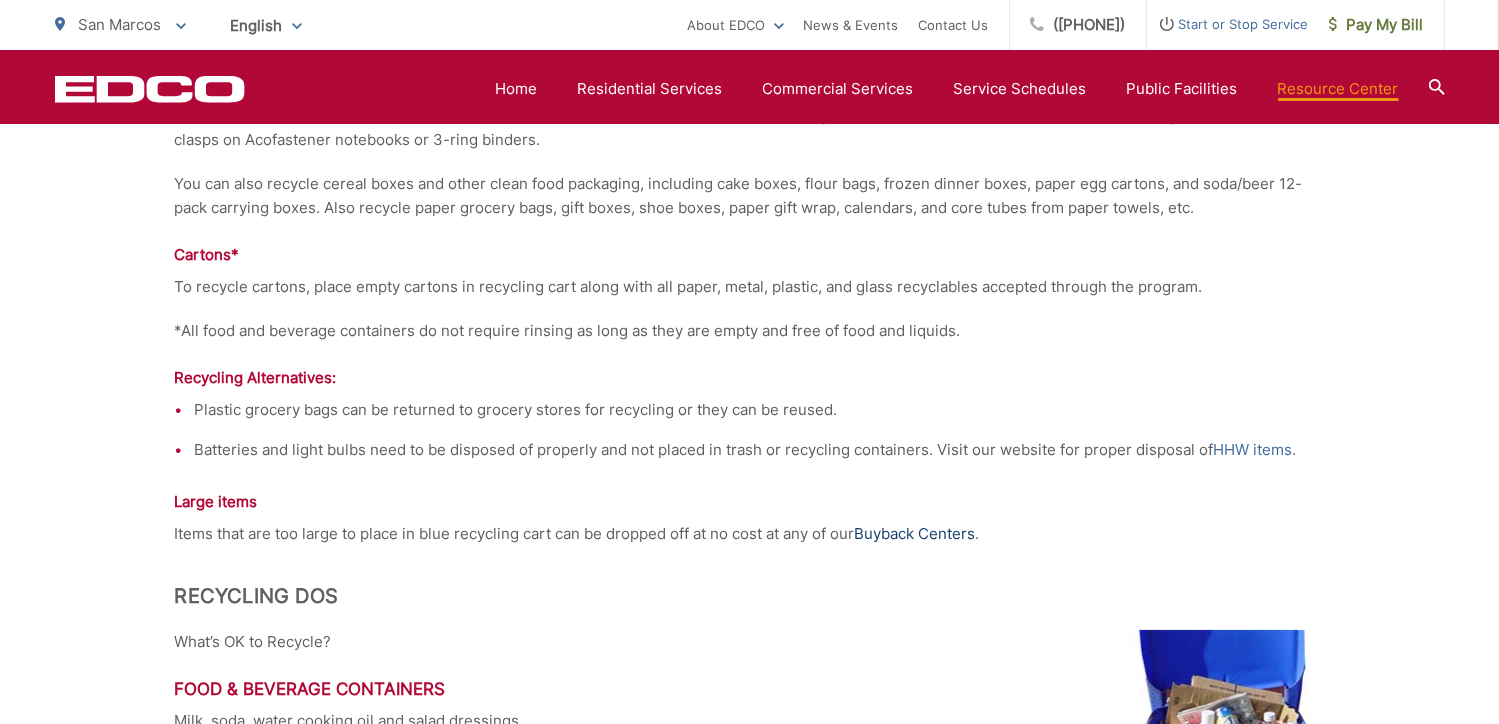 click on "Buyback Centers" at bounding box center [915, 534] 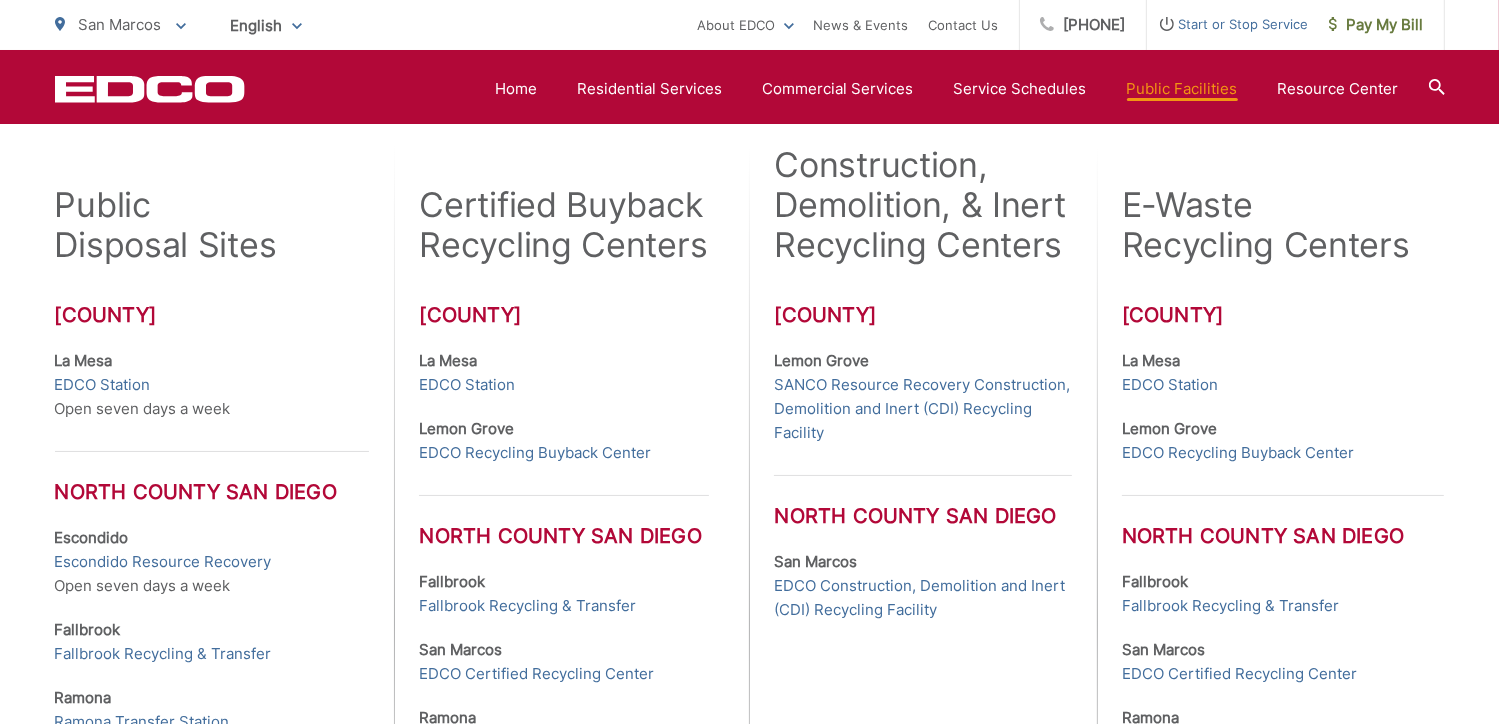 scroll, scrollTop: 666, scrollLeft: 0, axis: vertical 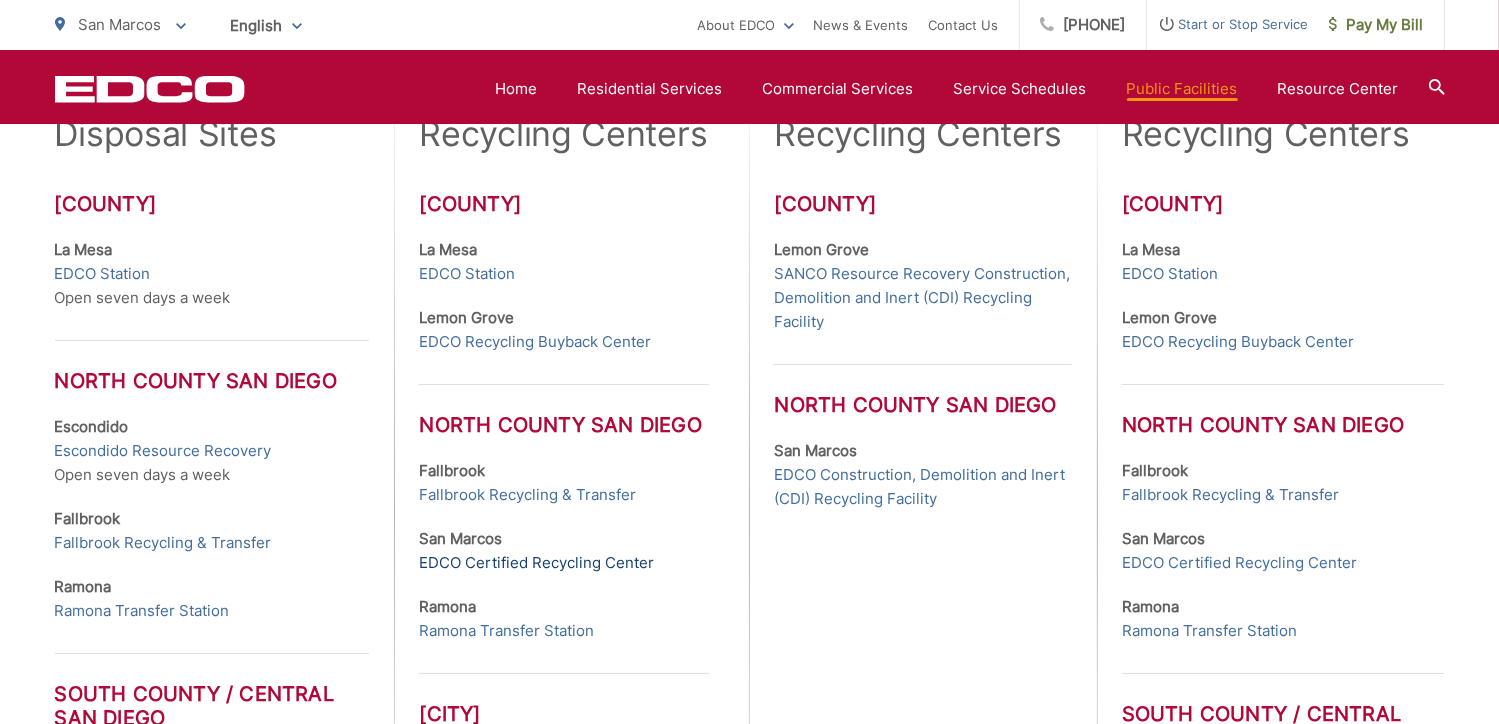 click on "EDCO Certified Recycling Center" at bounding box center (536, 563) 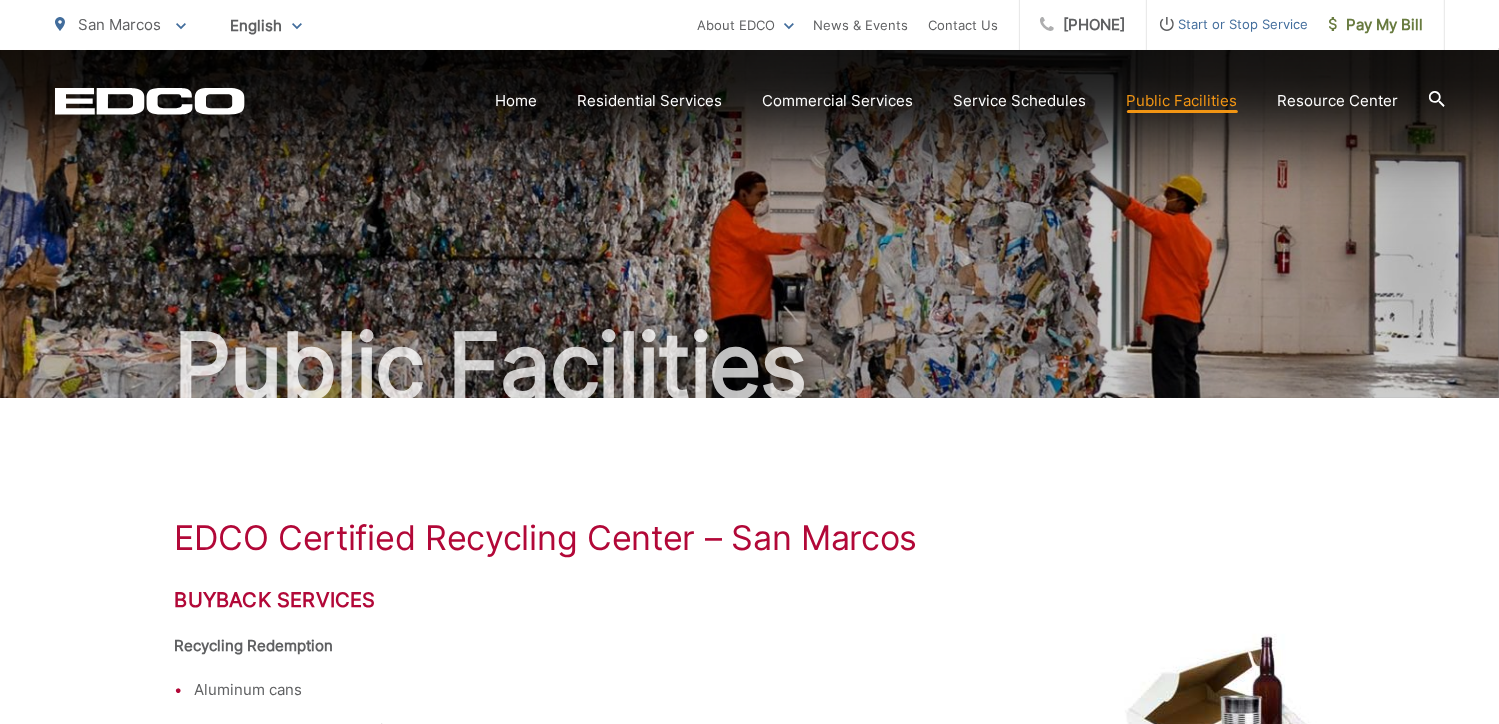 scroll, scrollTop: 0, scrollLeft: 0, axis: both 